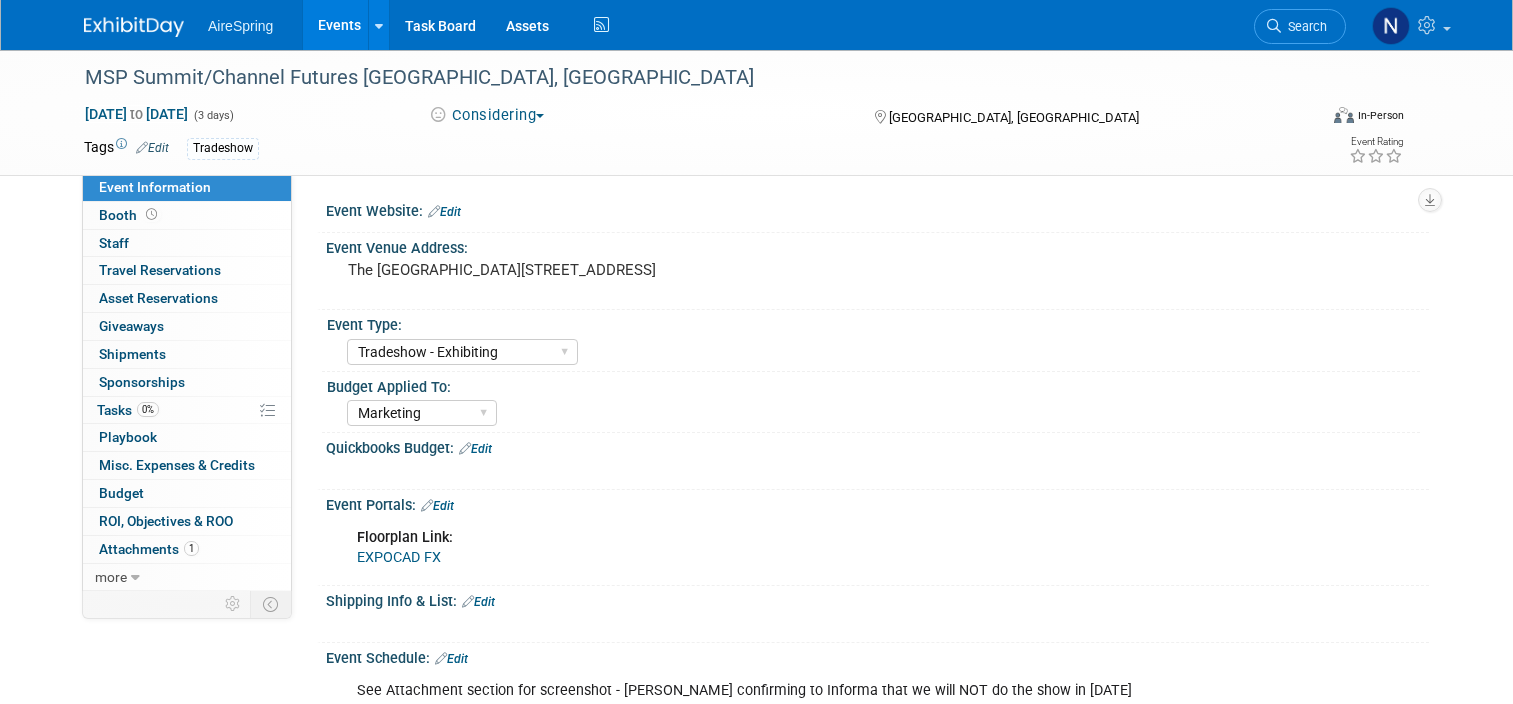 select on "Tradeshow - Exhibiting" 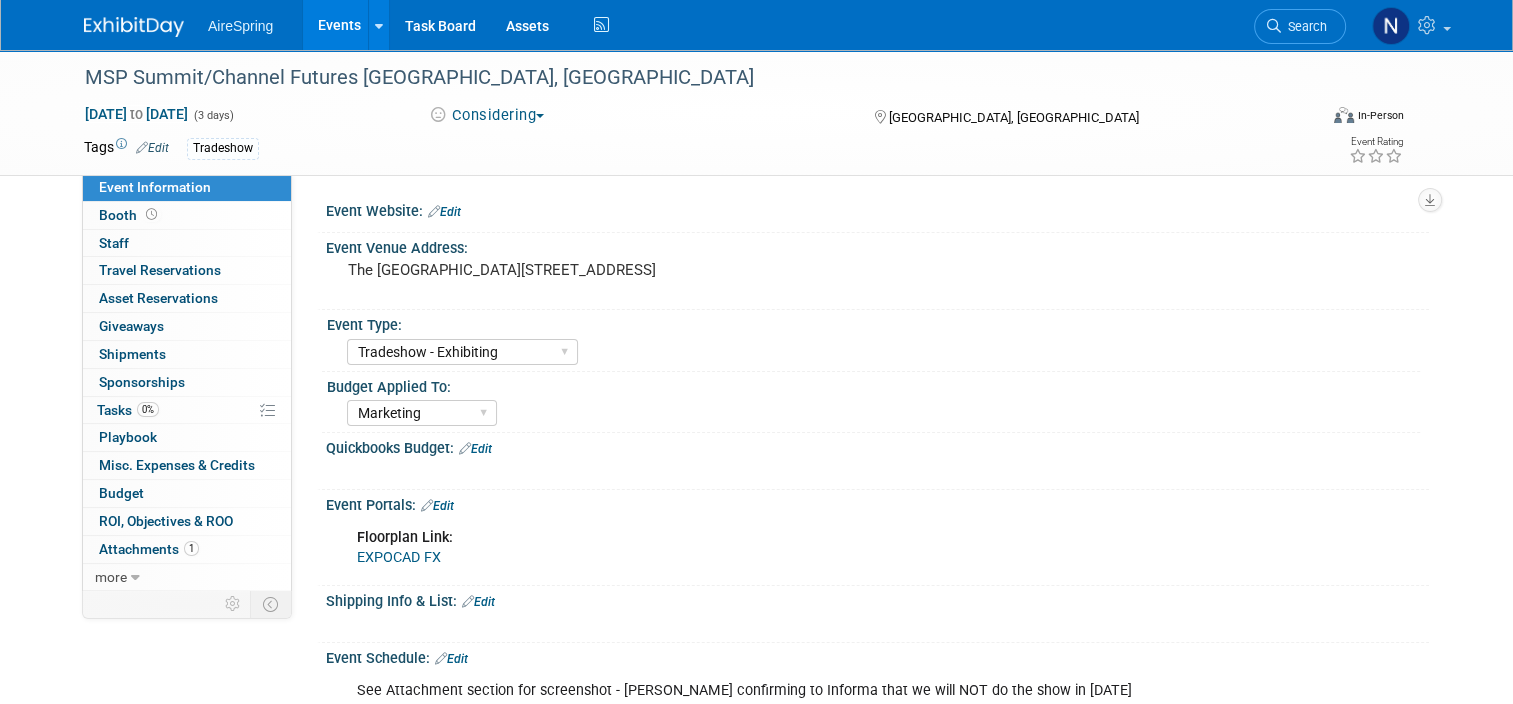 scroll, scrollTop: 0, scrollLeft: 0, axis: both 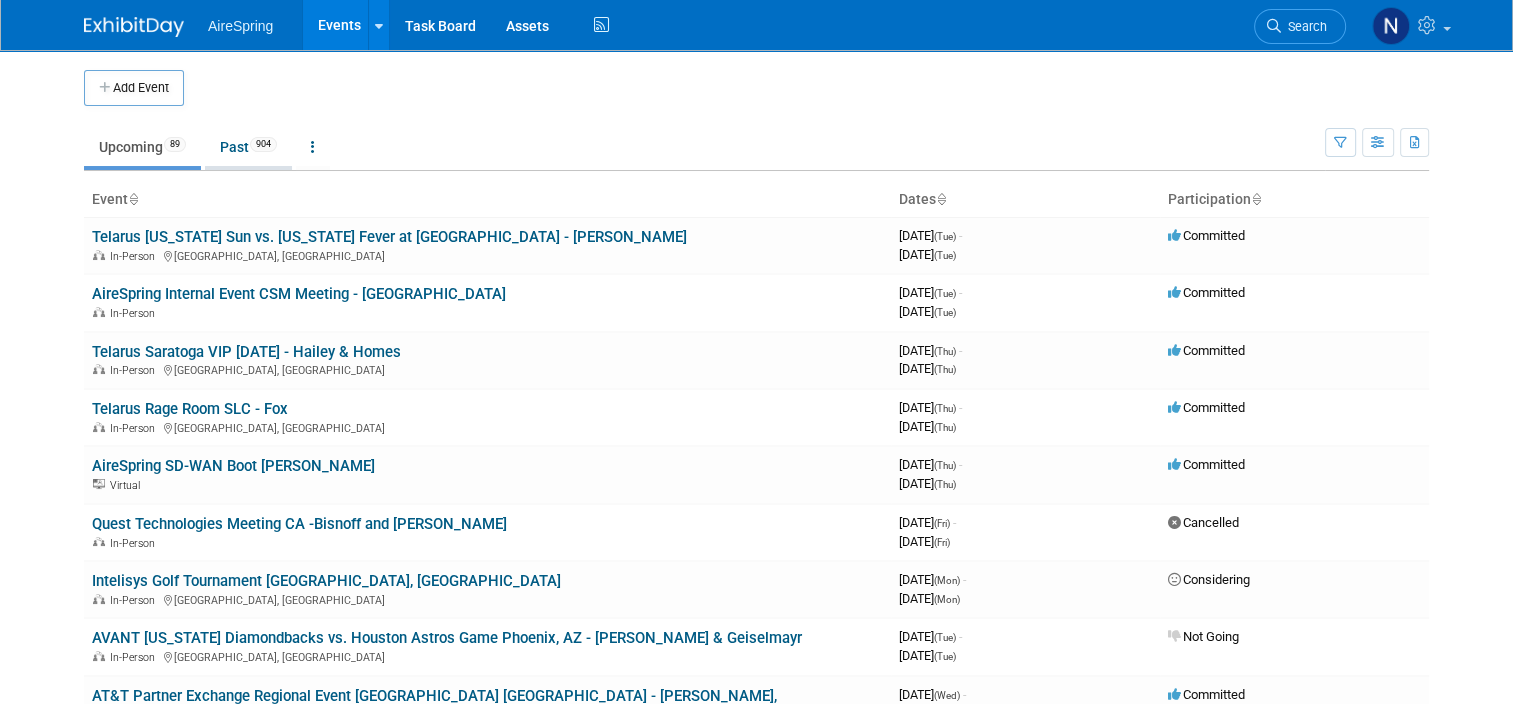 click on "Past
904" at bounding box center (248, 147) 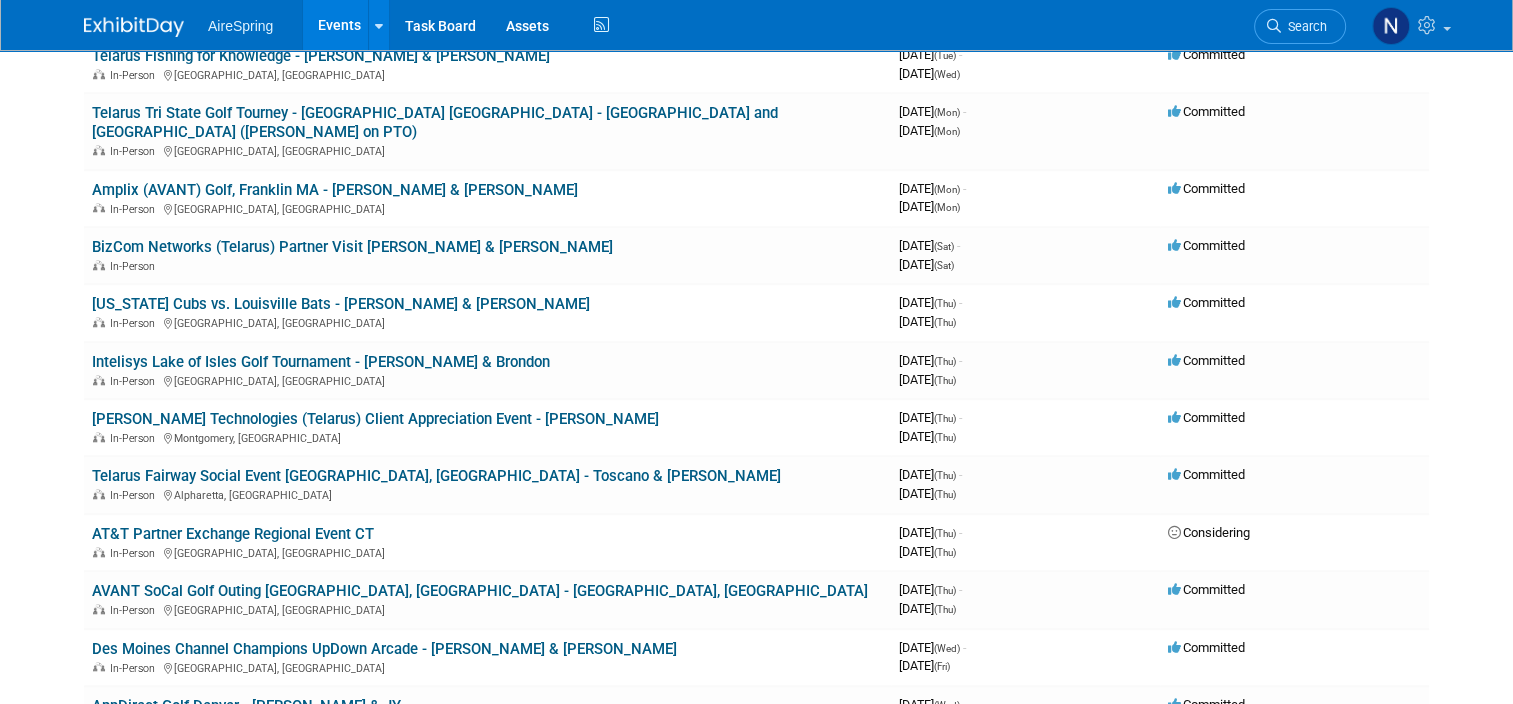 scroll, scrollTop: 2400, scrollLeft: 0, axis: vertical 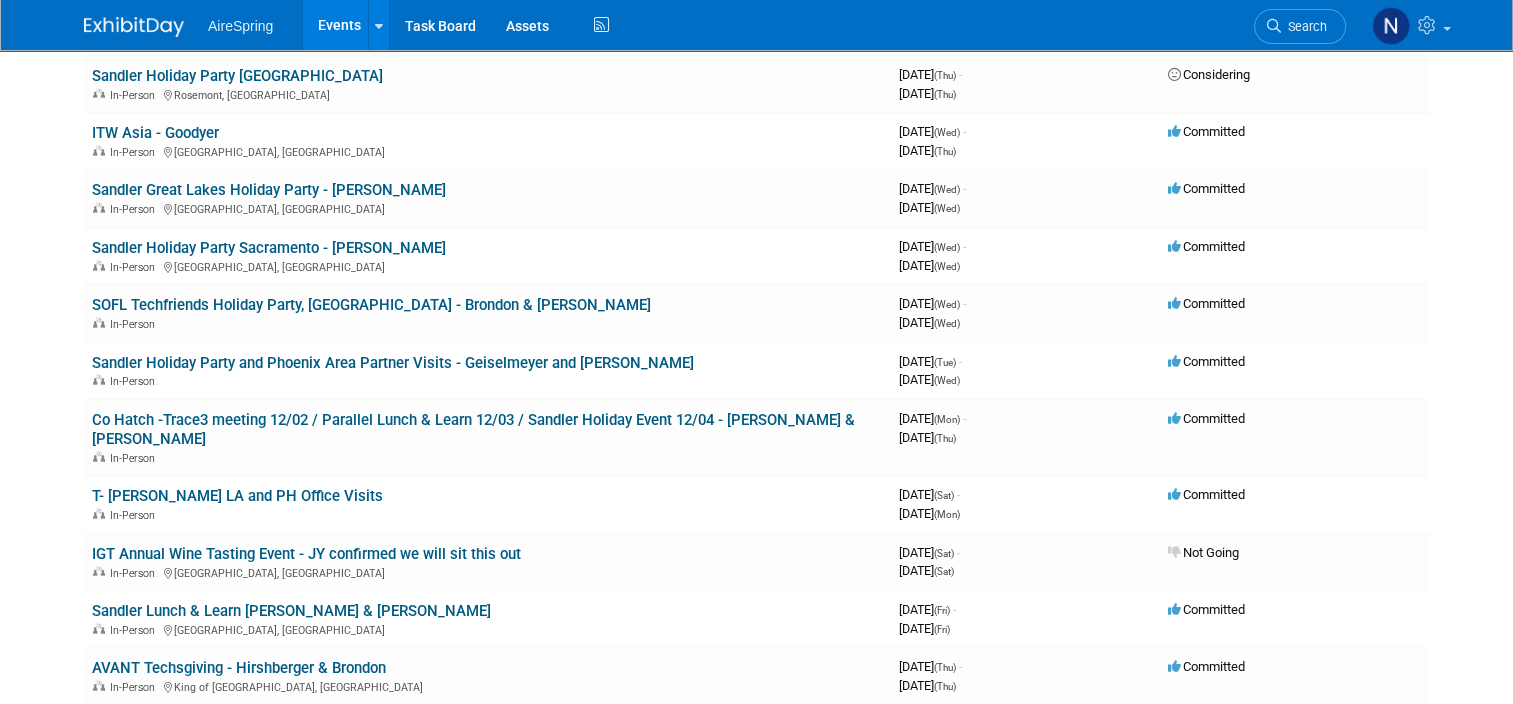 click on "Intelisys Channel Connect - JY, [PERSON_NAME] & [PERSON_NAME] ([PERSON_NAME] will attend at least 1 day)" at bounding box center [466, 783] 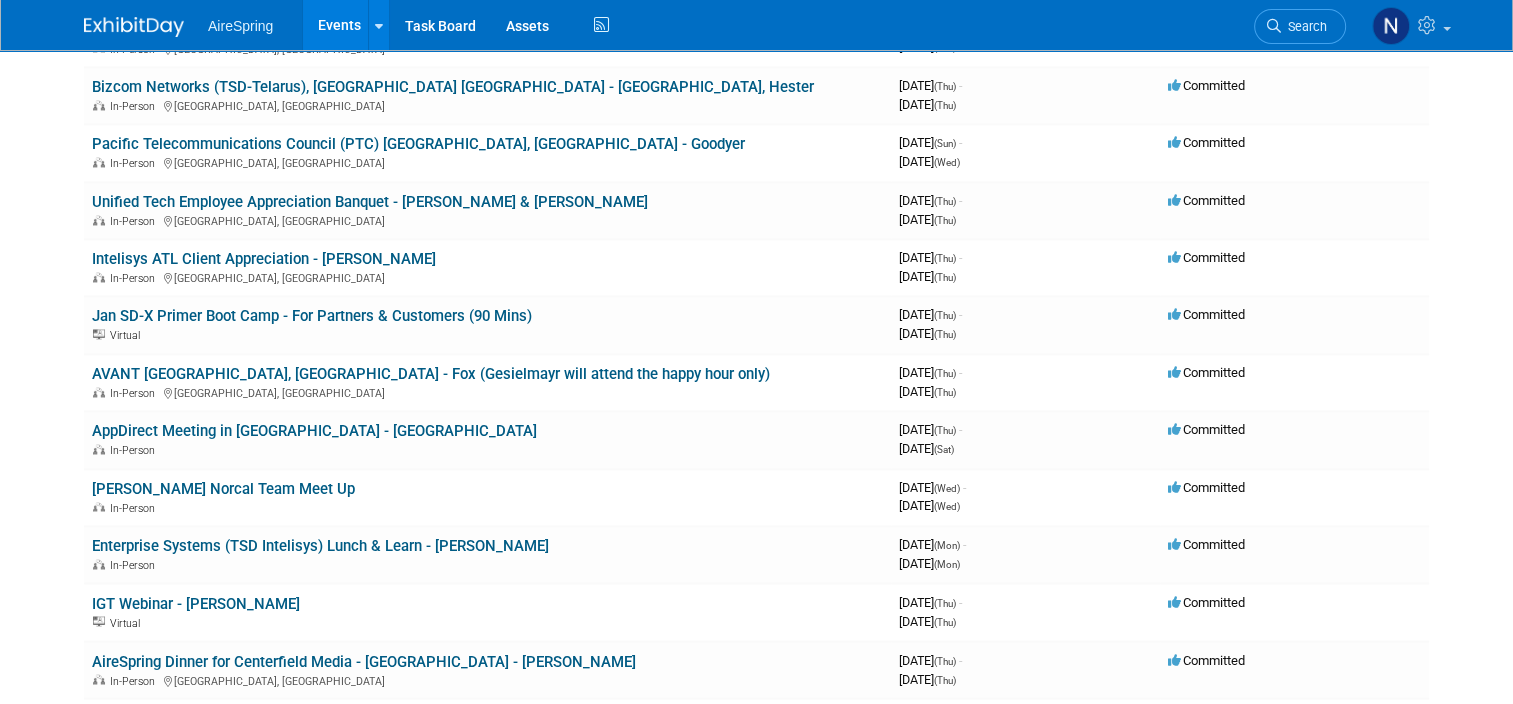 scroll, scrollTop: 10600, scrollLeft: 0, axis: vertical 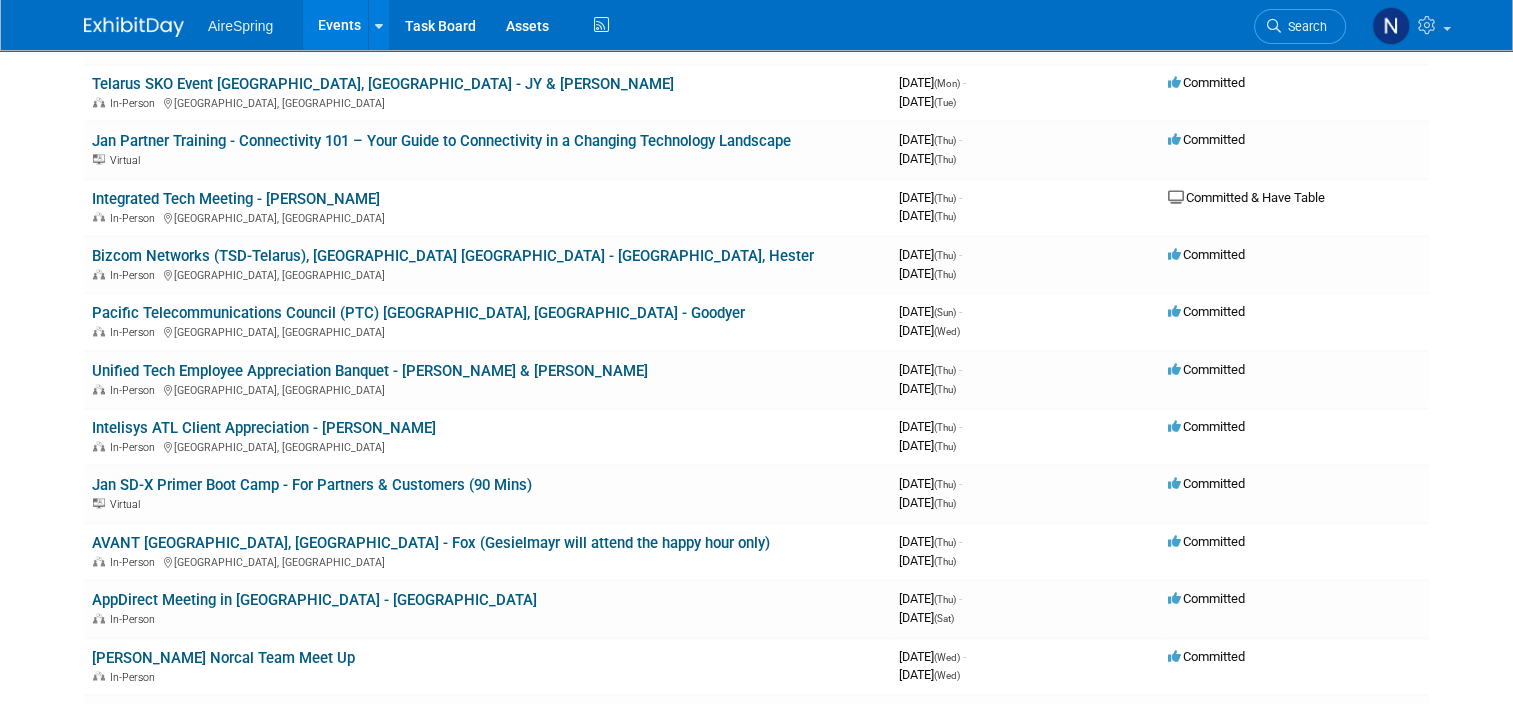 click on "Events" at bounding box center [339, 25] 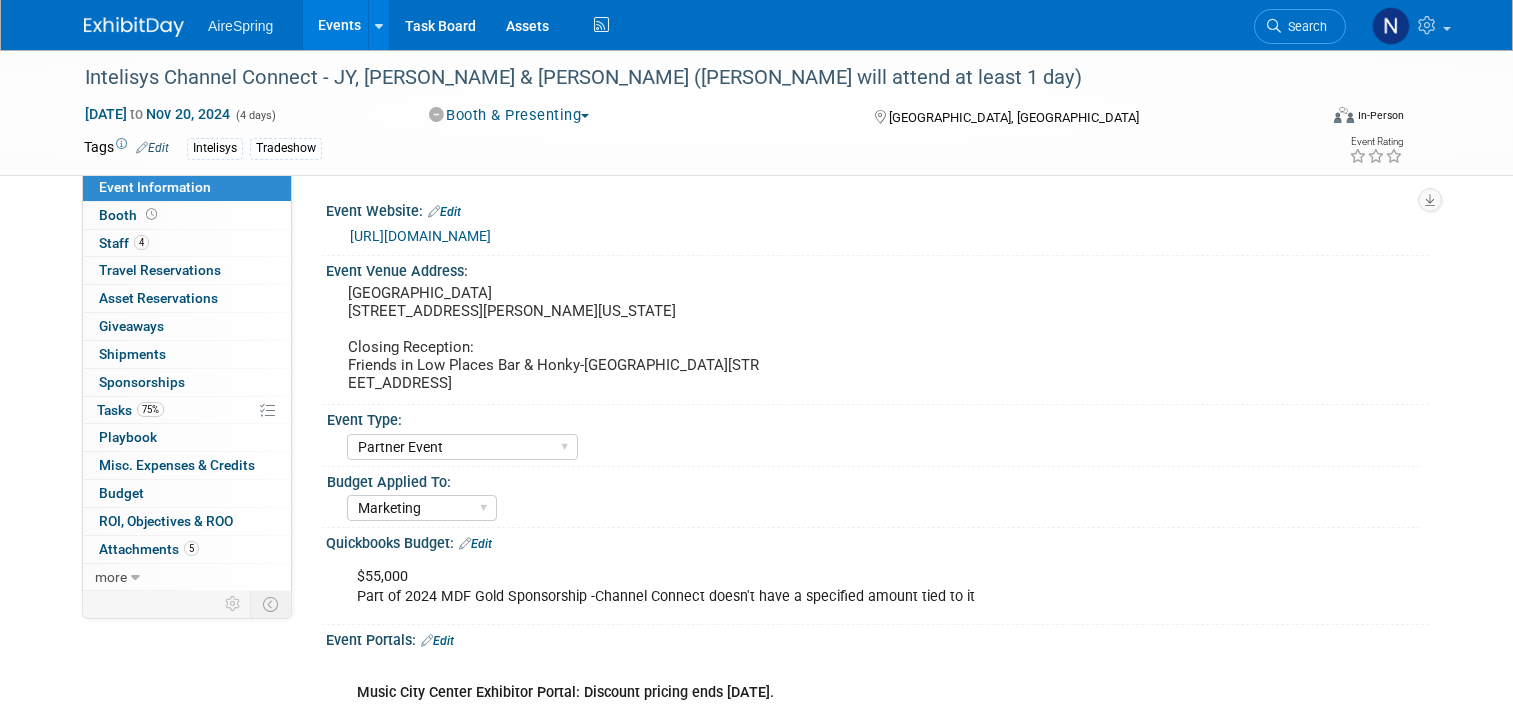 select on "Partner Event" 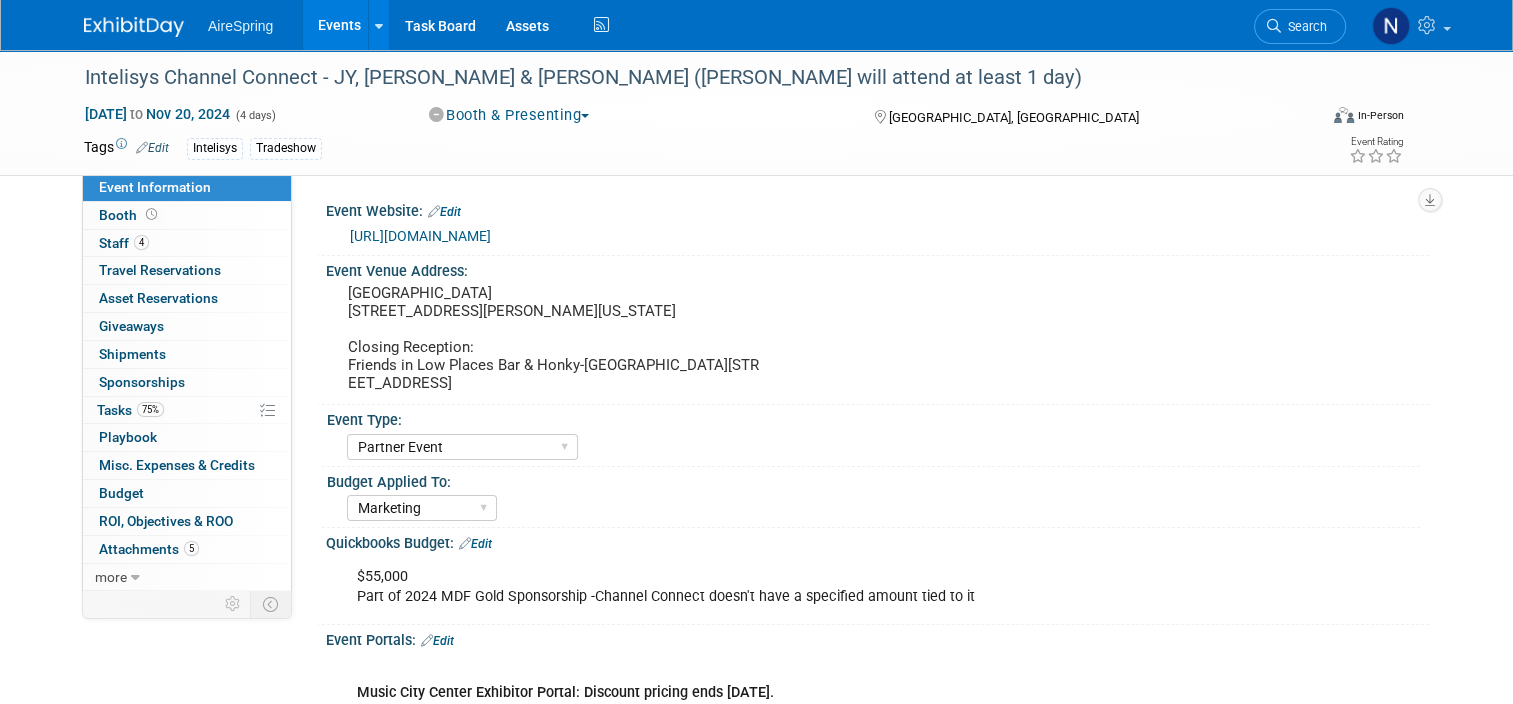 scroll, scrollTop: 0, scrollLeft: 0, axis: both 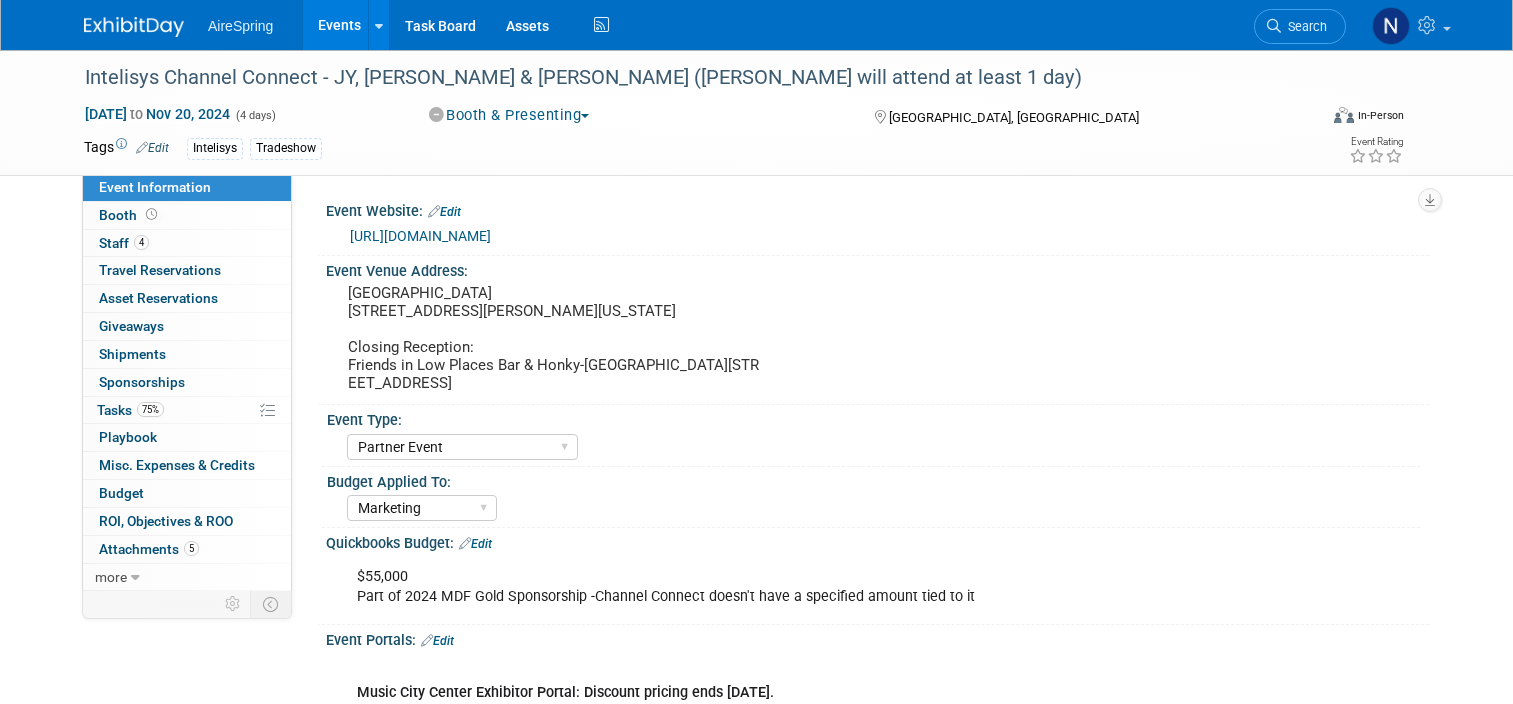 select on "Partner Event" 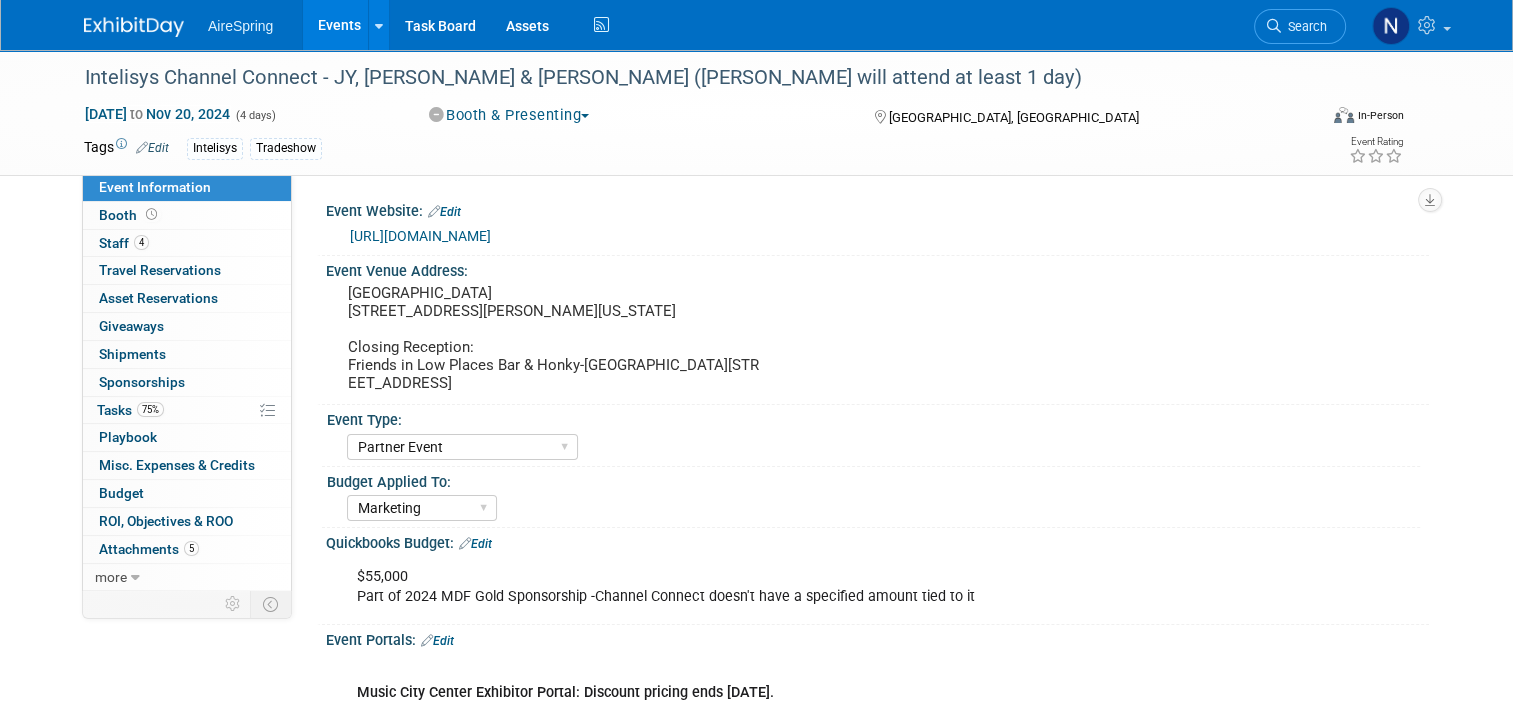 scroll, scrollTop: 0, scrollLeft: 0, axis: both 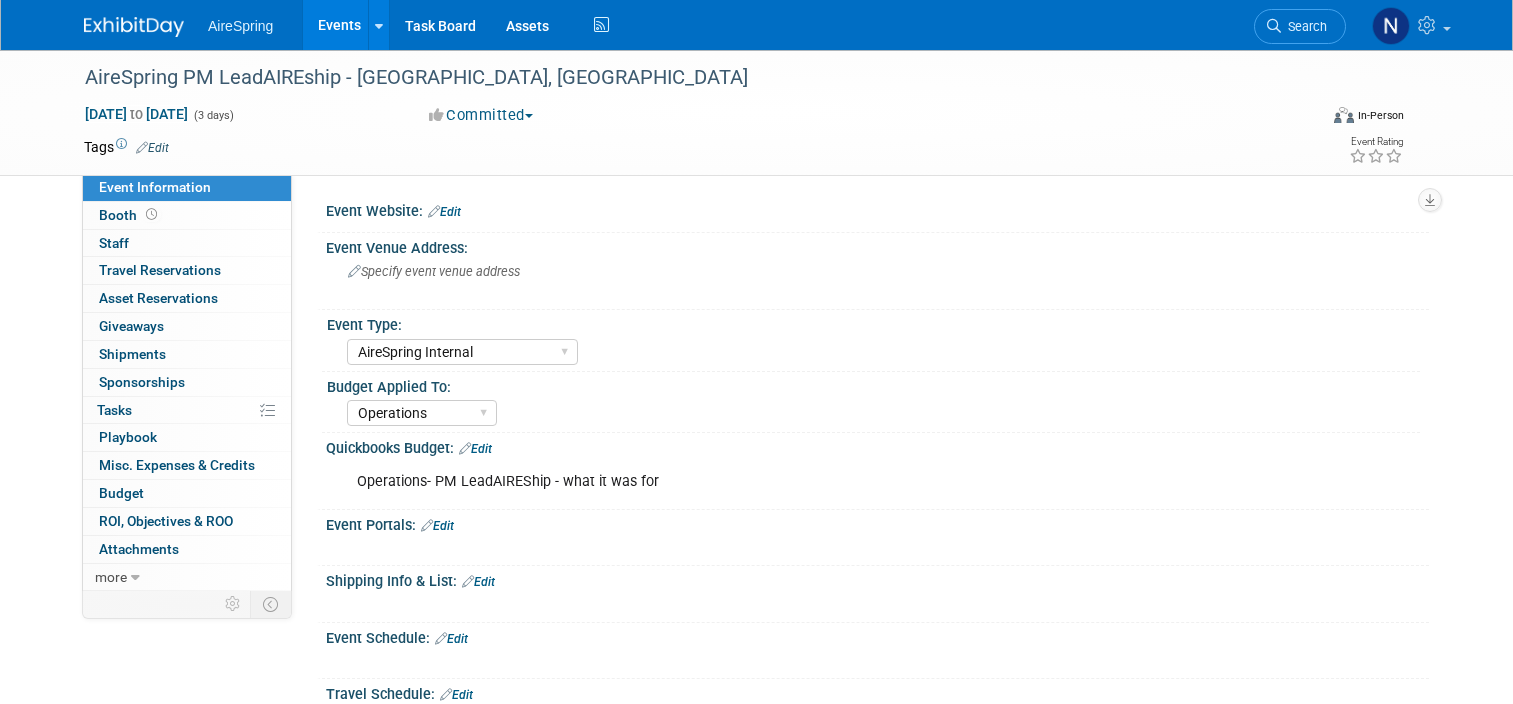 select on "AireSpring Internal" 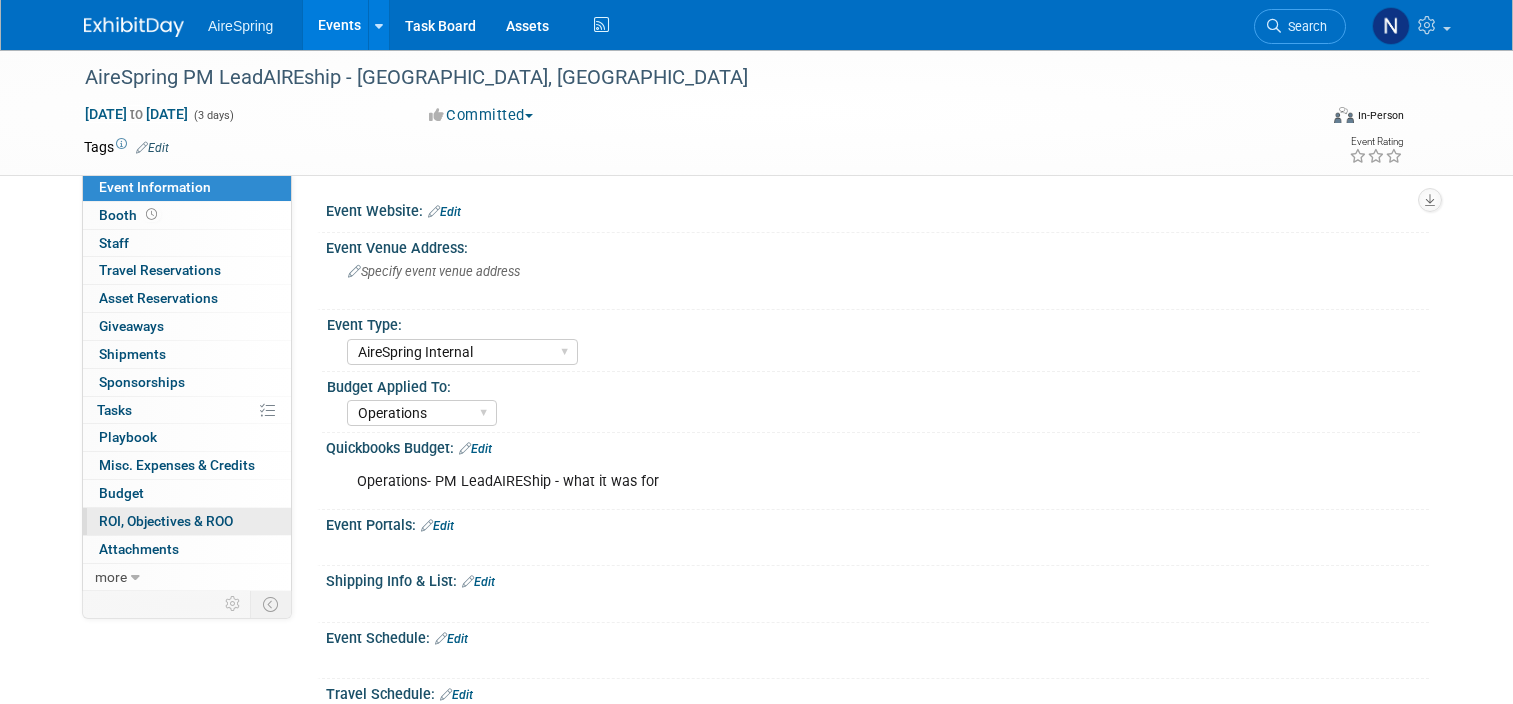 scroll, scrollTop: 0, scrollLeft: 0, axis: both 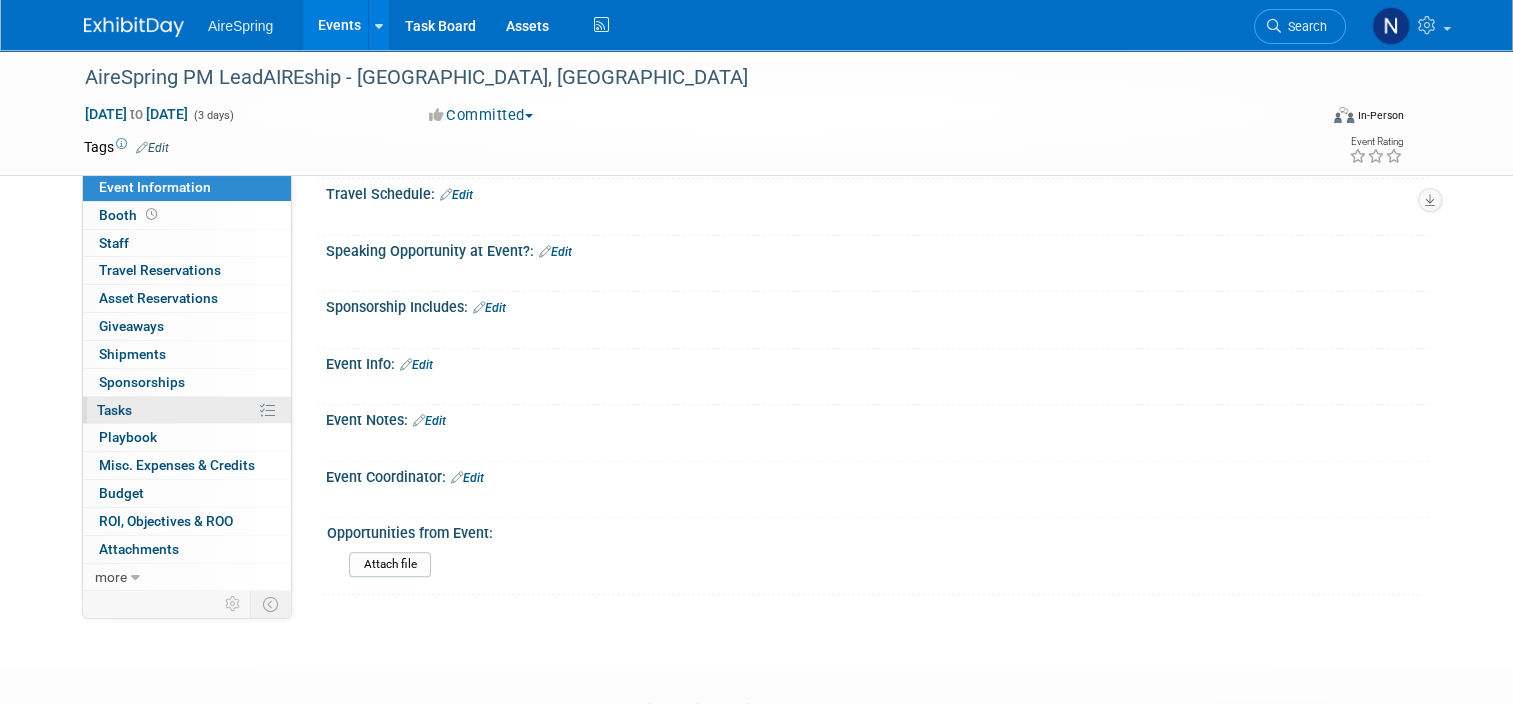 click on "0%
Tasks 0%" at bounding box center (187, 410) 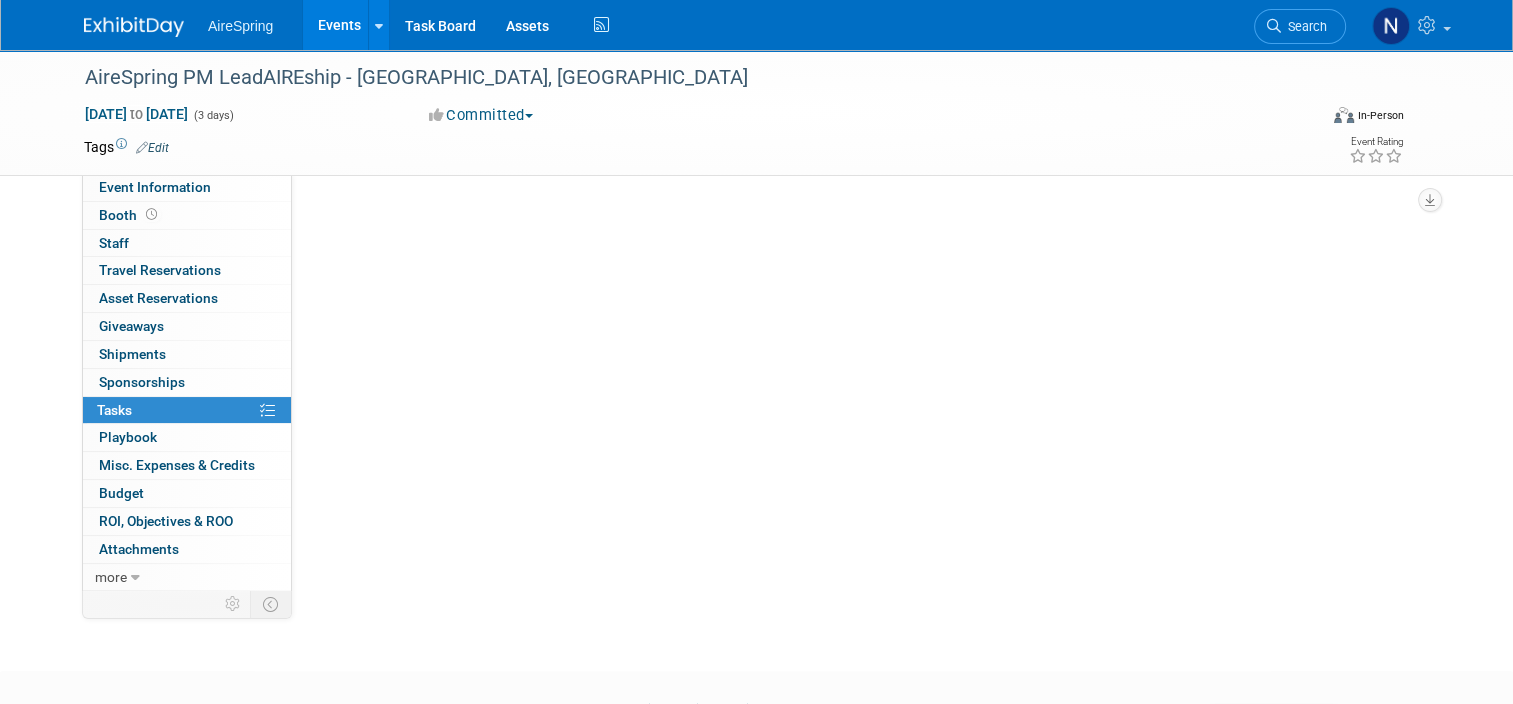 scroll, scrollTop: 0, scrollLeft: 0, axis: both 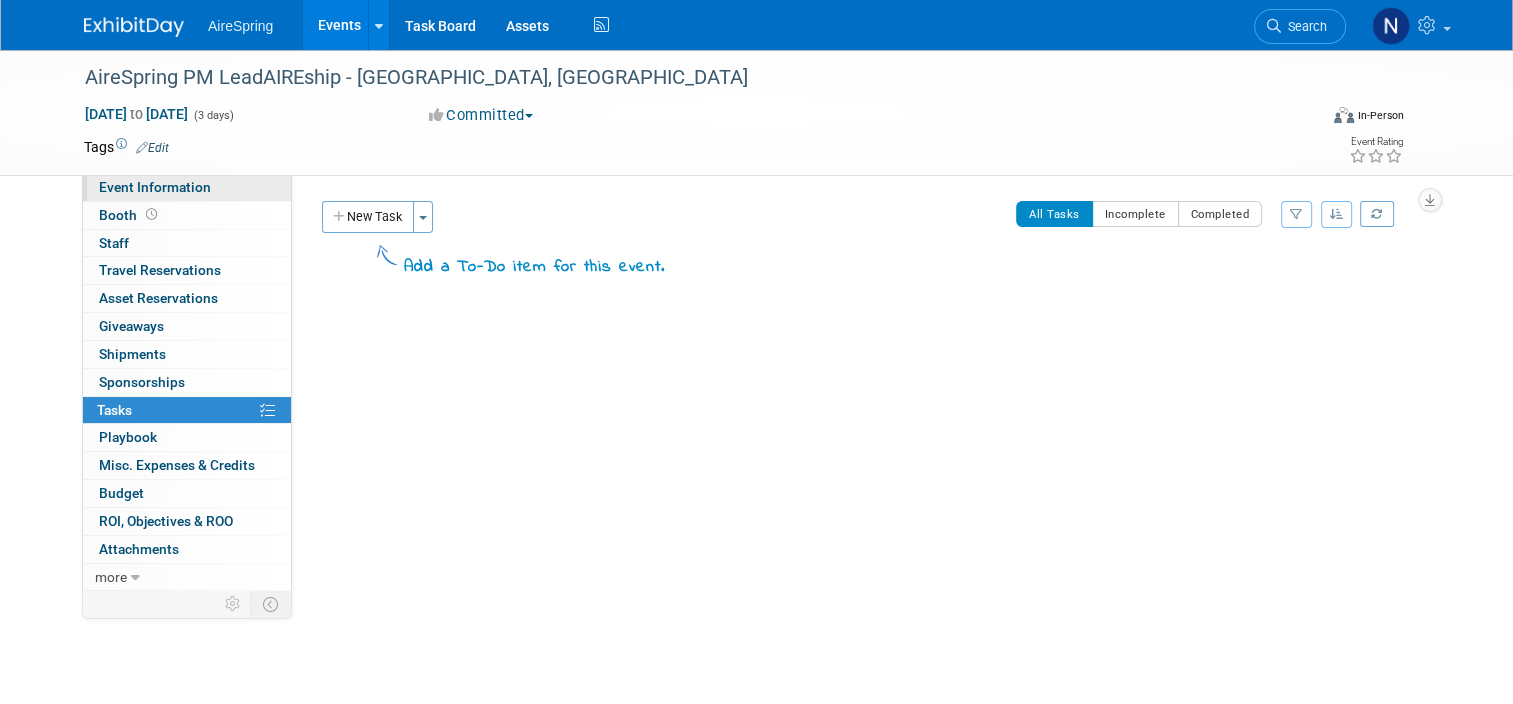 click on "Event Information" at bounding box center (155, 187) 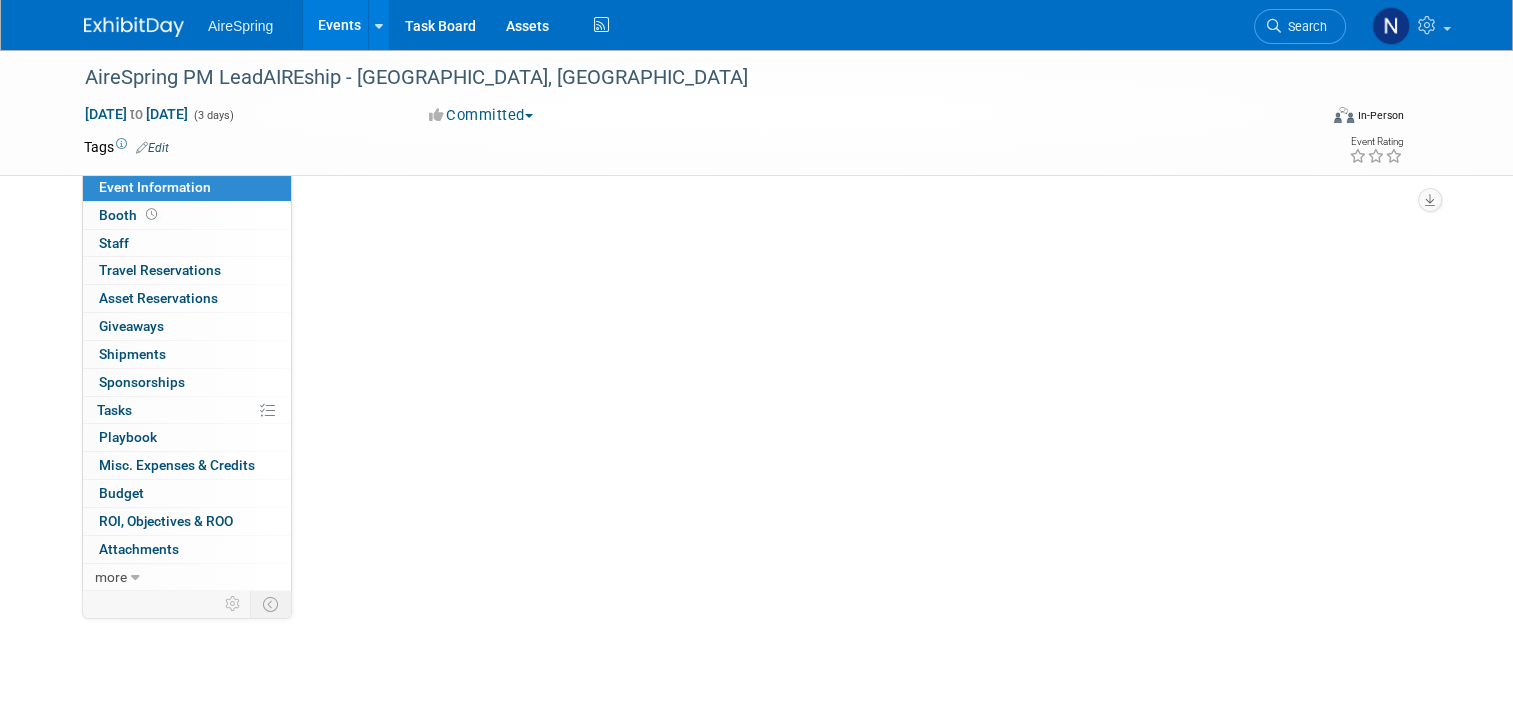 select on "AireSpring Internal" 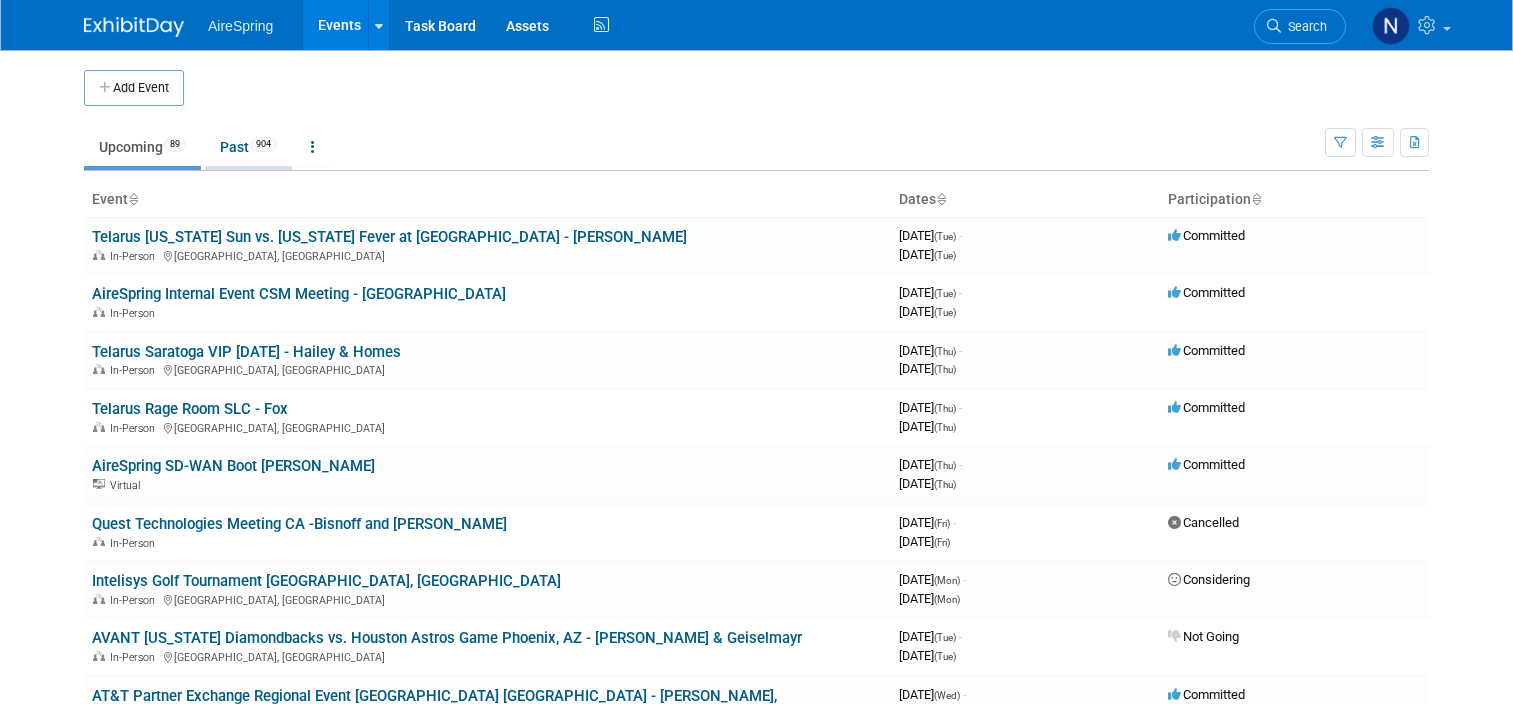 scroll, scrollTop: 0, scrollLeft: 0, axis: both 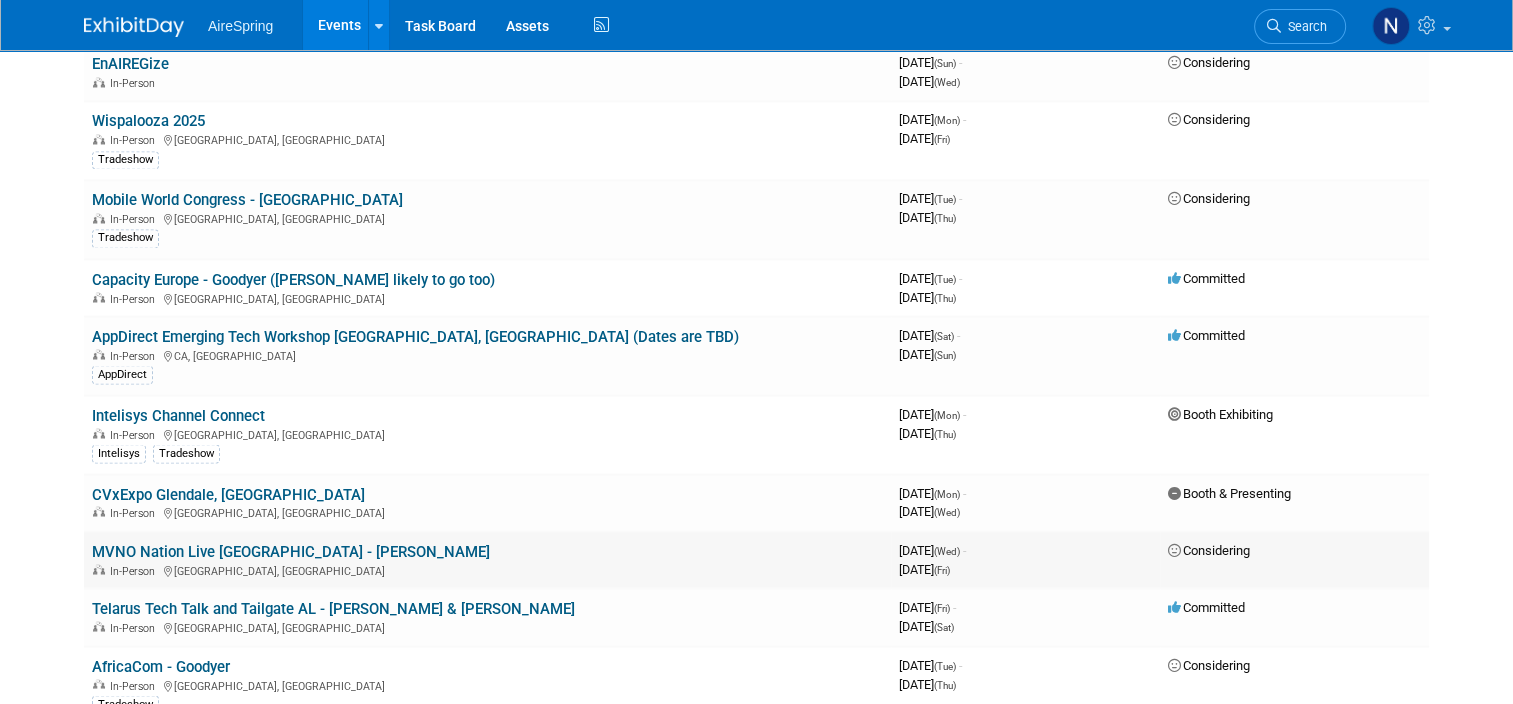 click on "In-Person
[GEOGRAPHIC_DATA], [GEOGRAPHIC_DATA]" at bounding box center [487, 569] 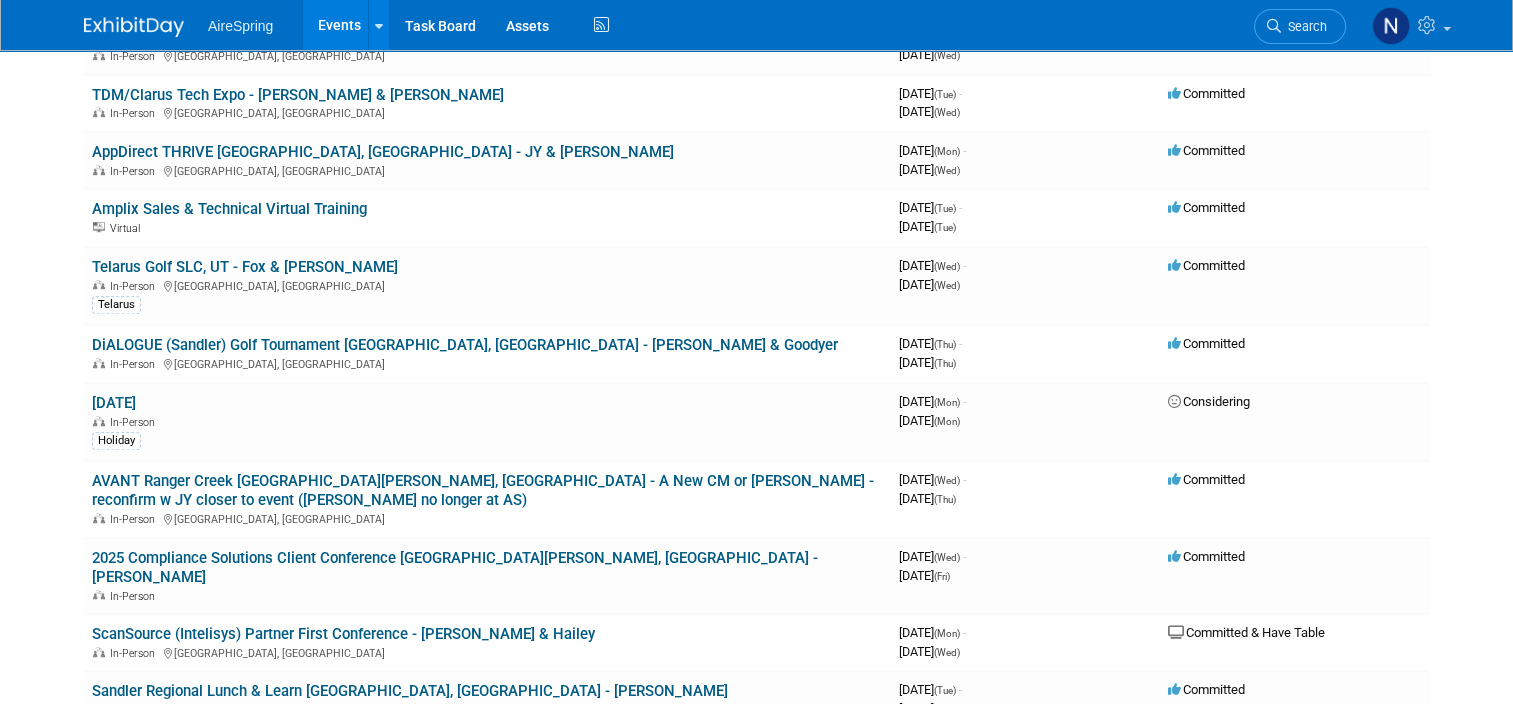 scroll, scrollTop: 1500, scrollLeft: 0, axis: vertical 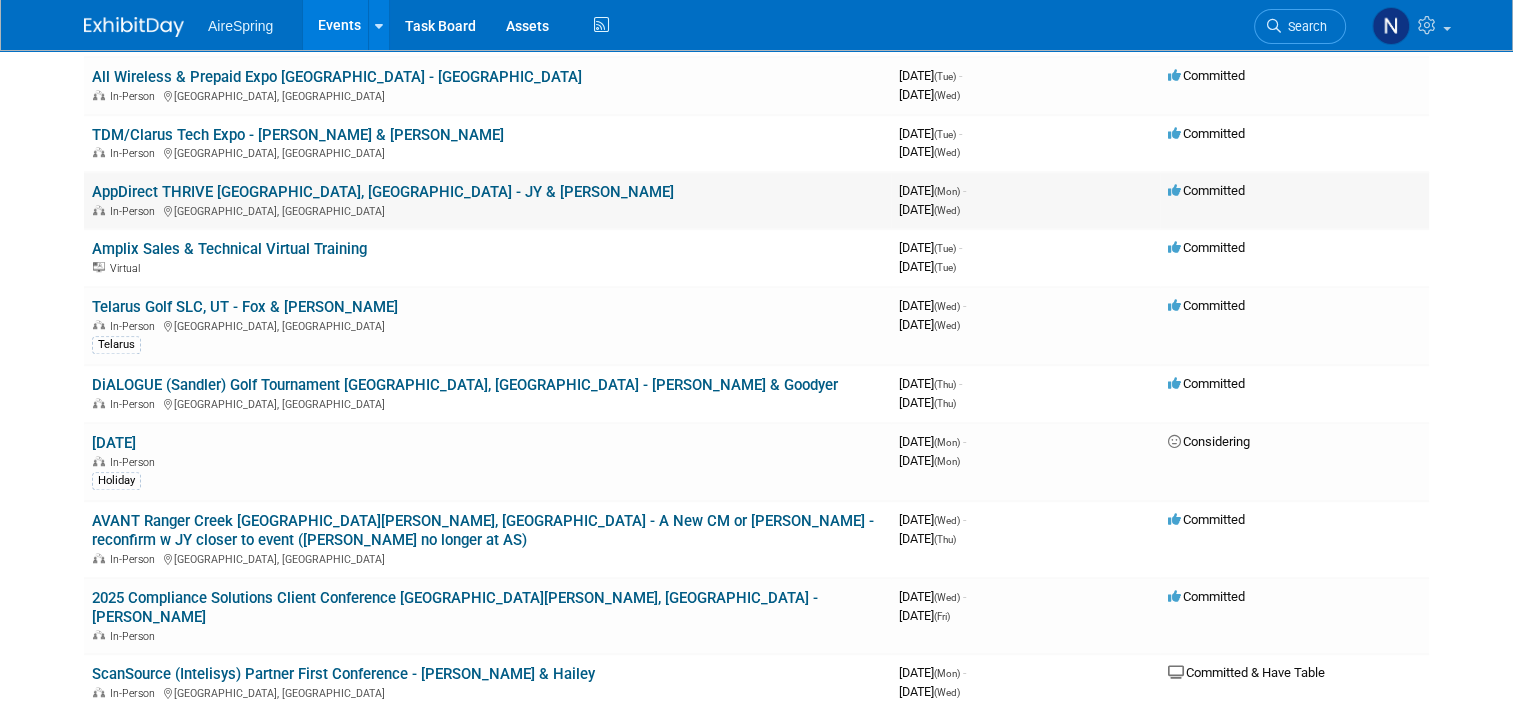 click on "AppDirect THRIVE [GEOGRAPHIC_DATA], [GEOGRAPHIC_DATA] - JY & [PERSON_NAME]" at bounding box center [383, 192] 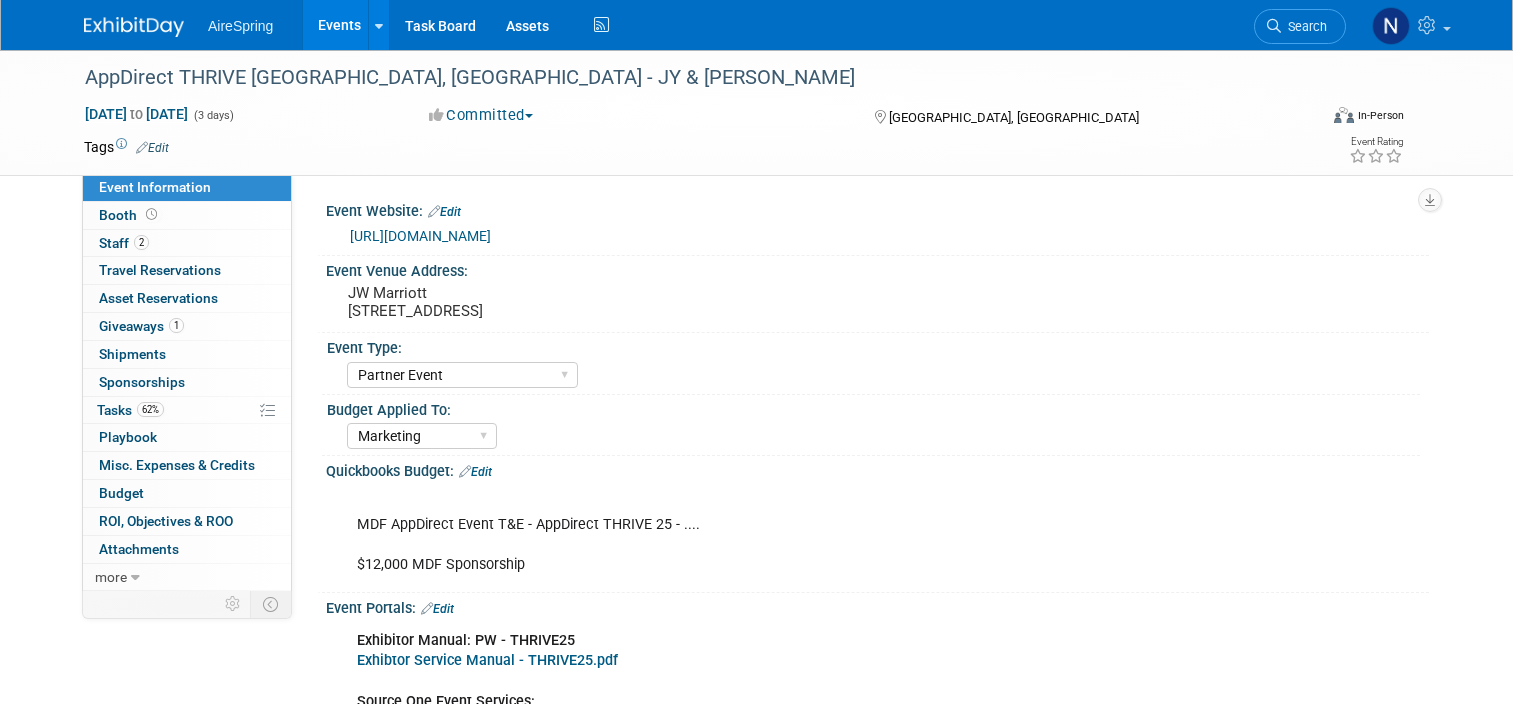 select on "Partner Event" 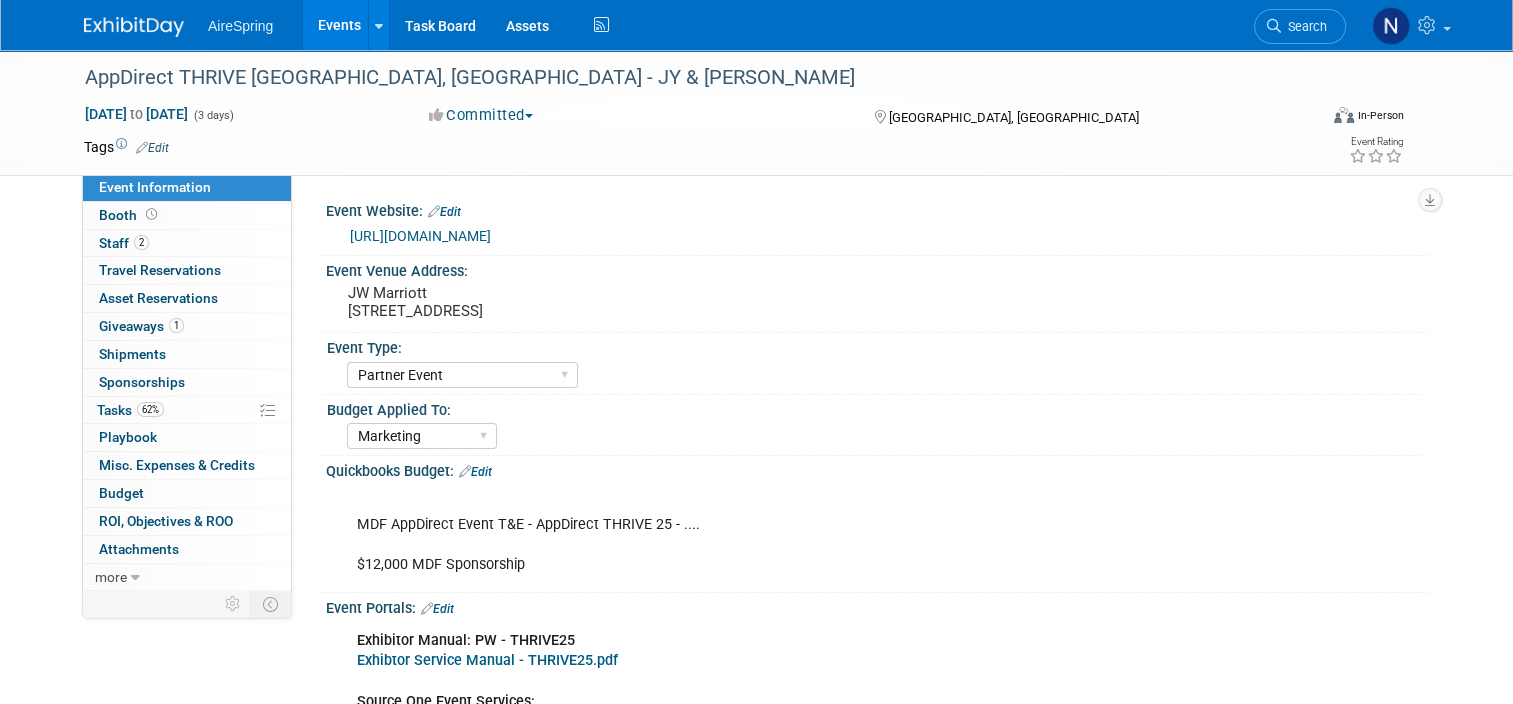 scroll, scrollTop: 0, scrollLeft: 0, axis: both 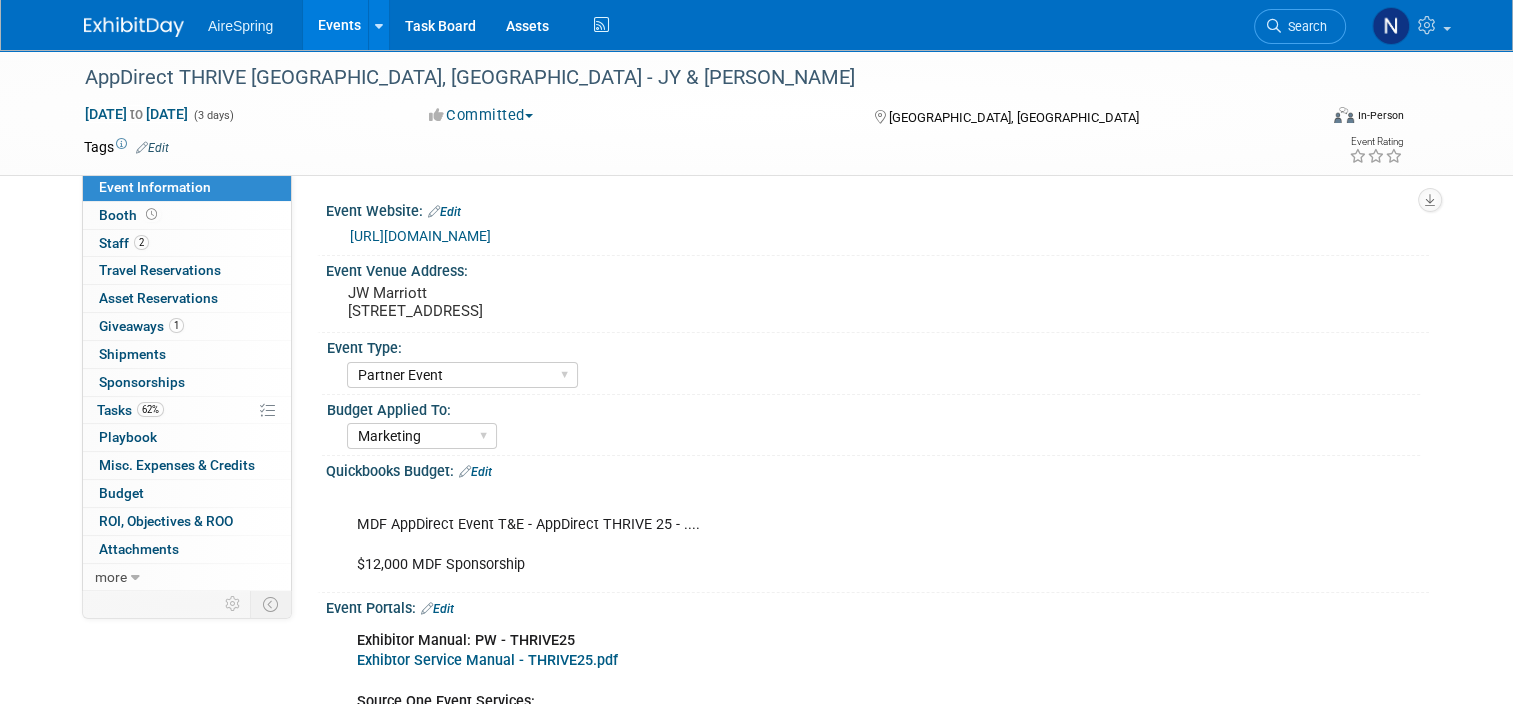click on "Events" at bounding box center [339, 25] 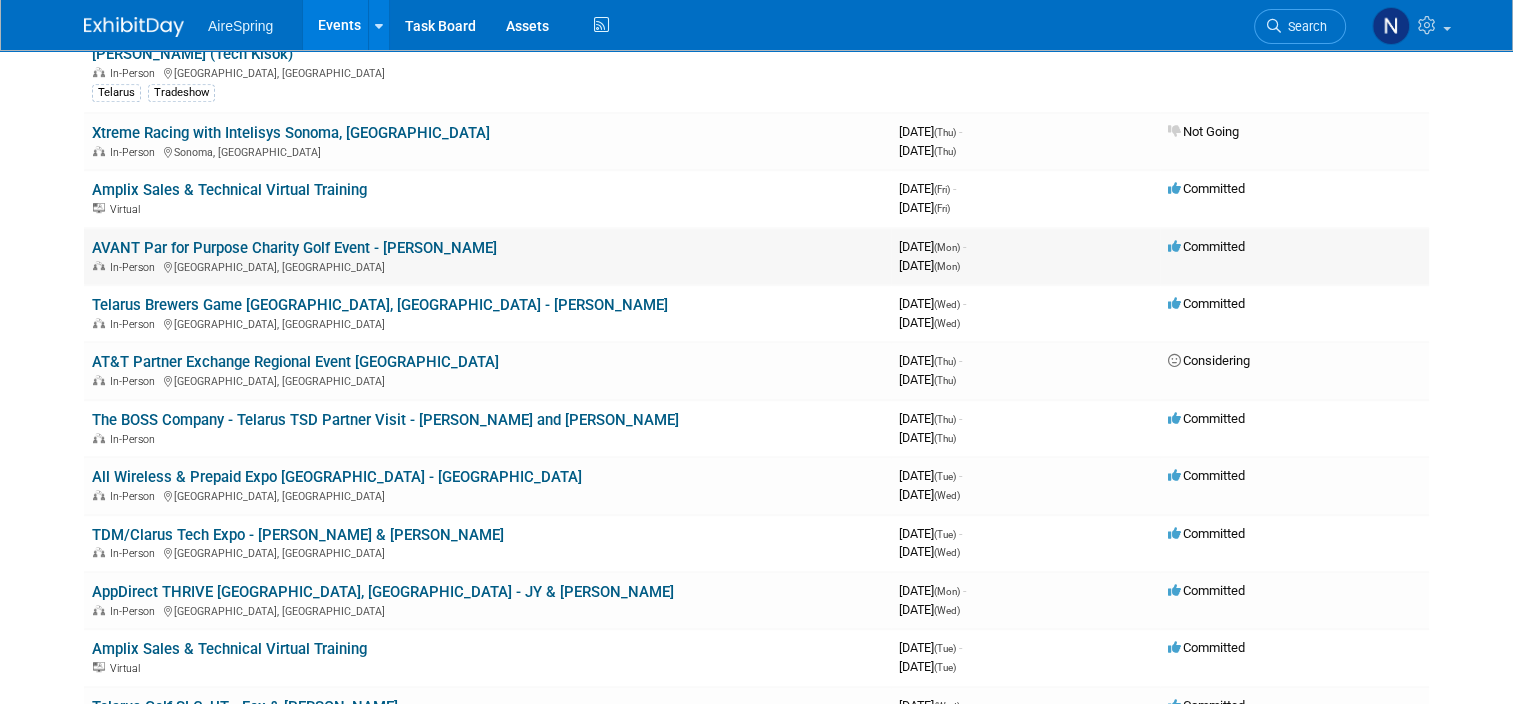 scroll, scrollTop: 0, scrollLeft: 0, axis: both 